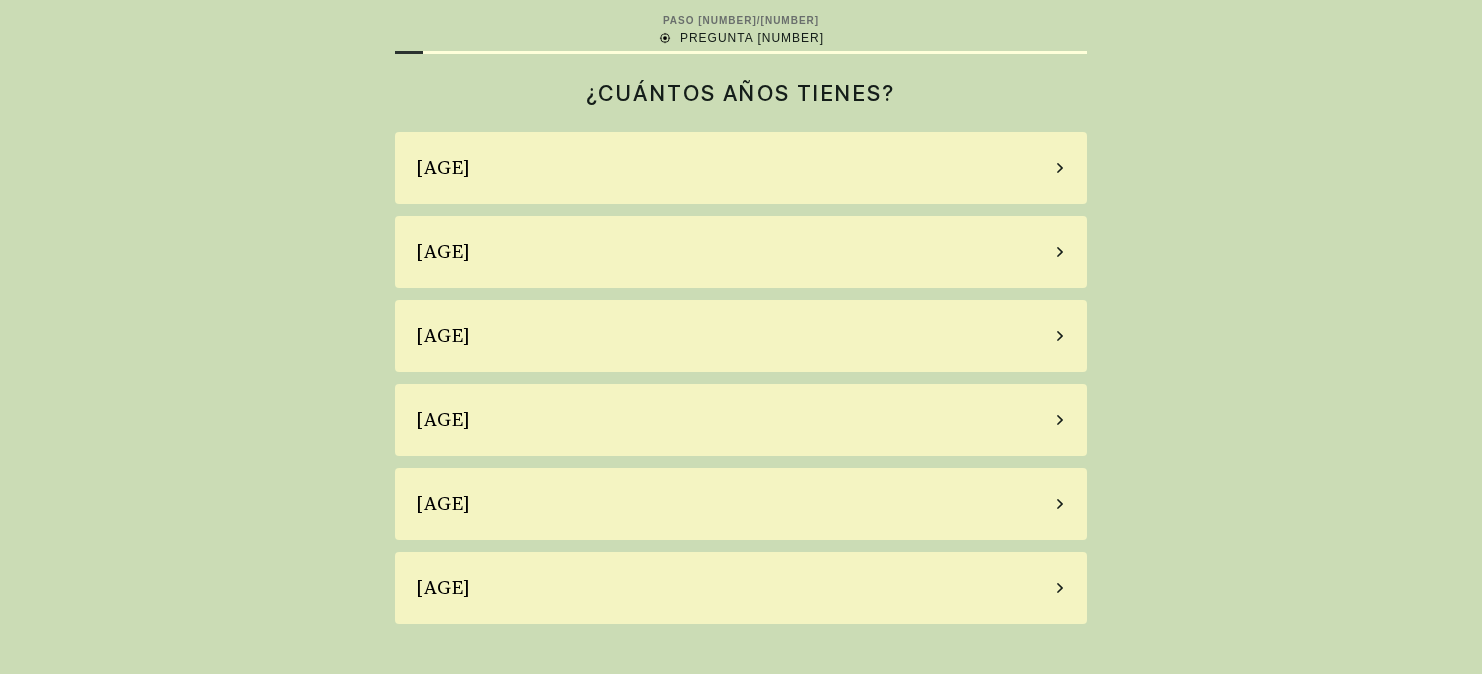 scroll, scrollTop: 0, scrollLeft: 0, axis: both 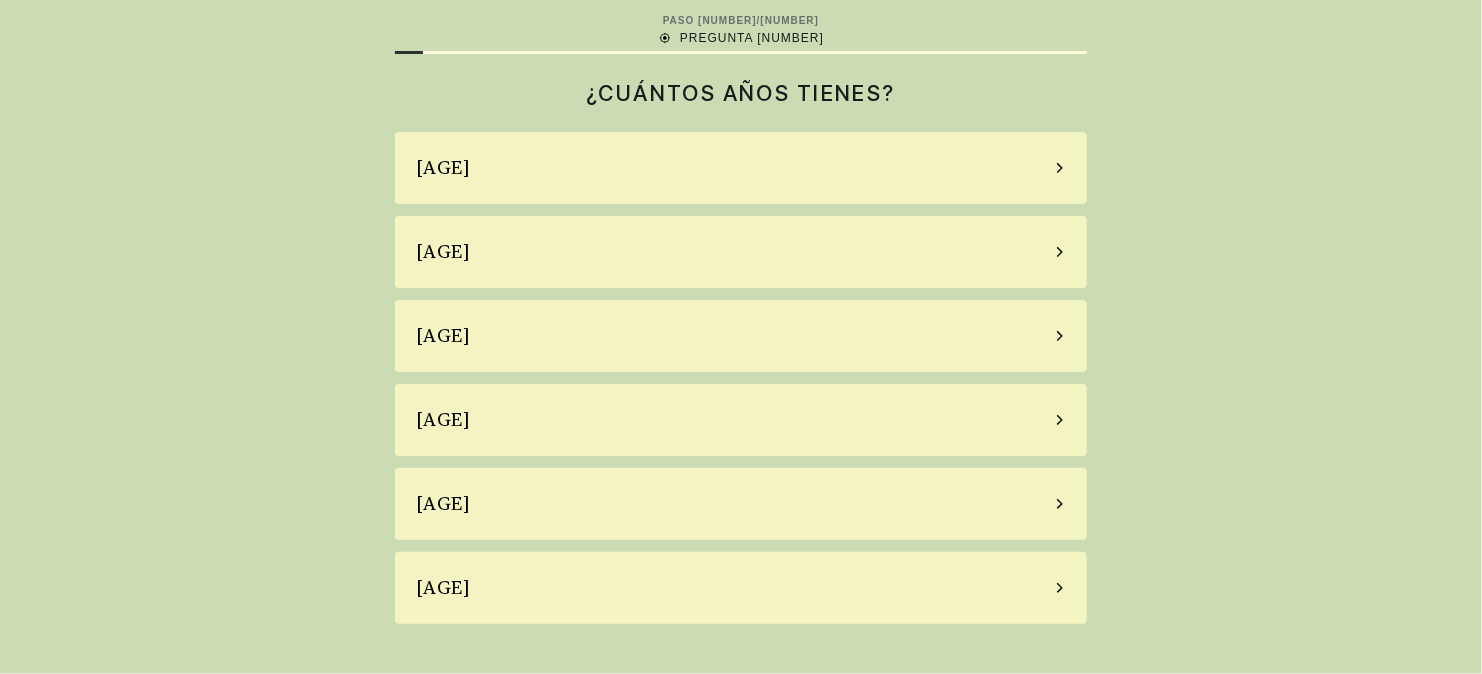 click on "[AGE]" at bounding box center [741, 420] 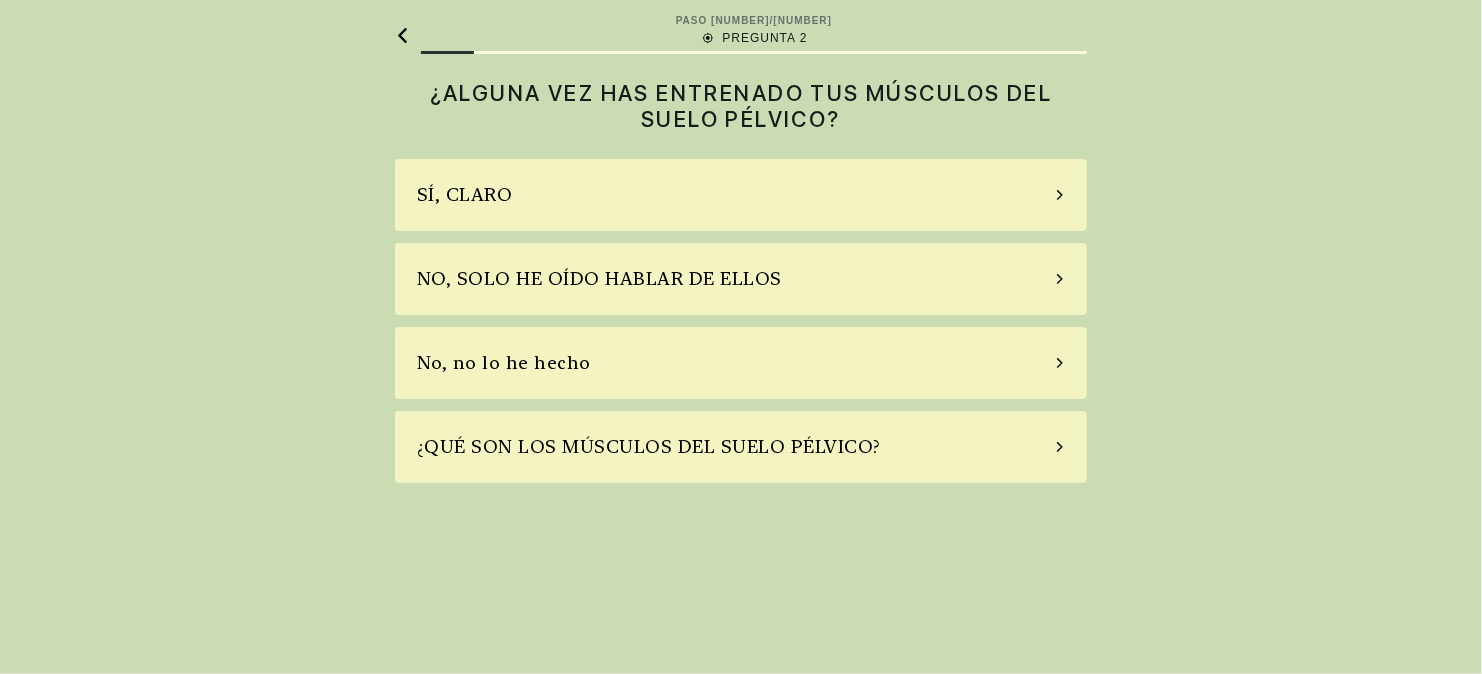 click on "SÍ, CLARO" at bounding box center (465, 195) 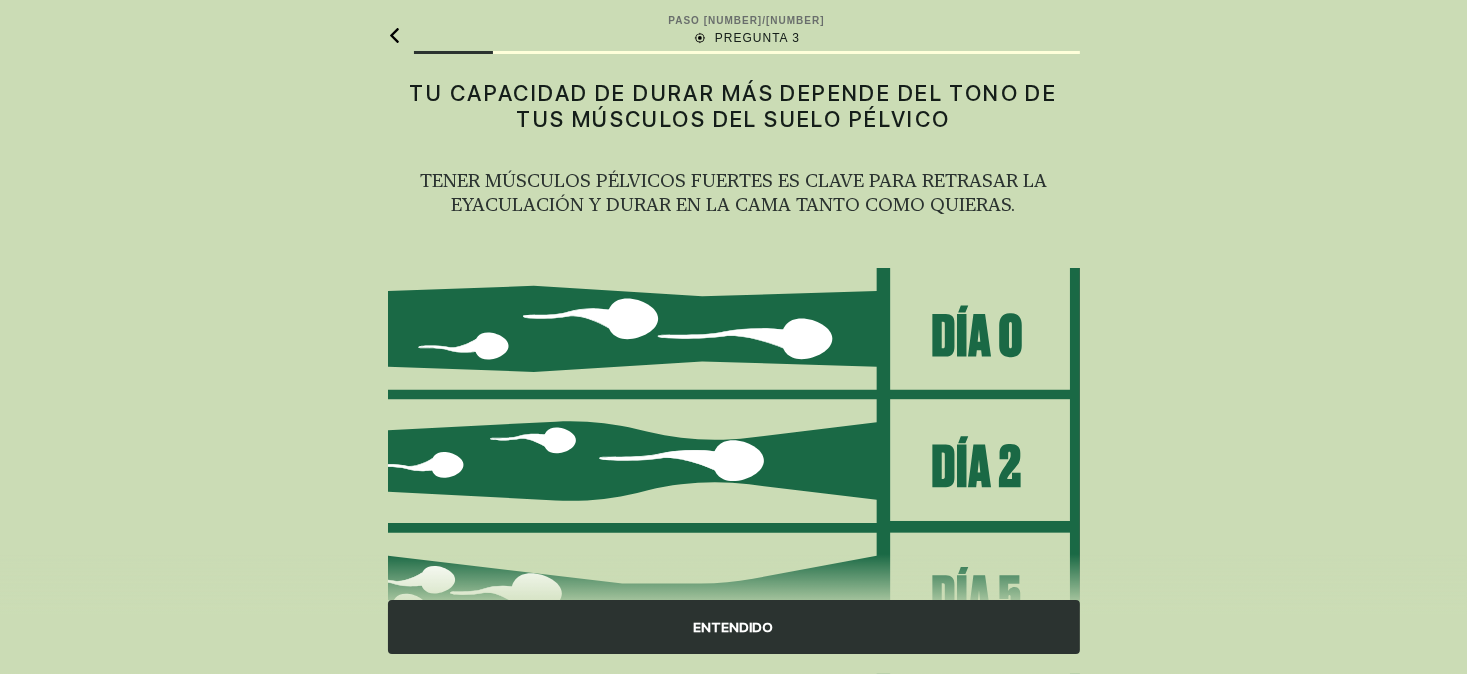 click on "ENTENDIDO" at bounding box center [734, 627] 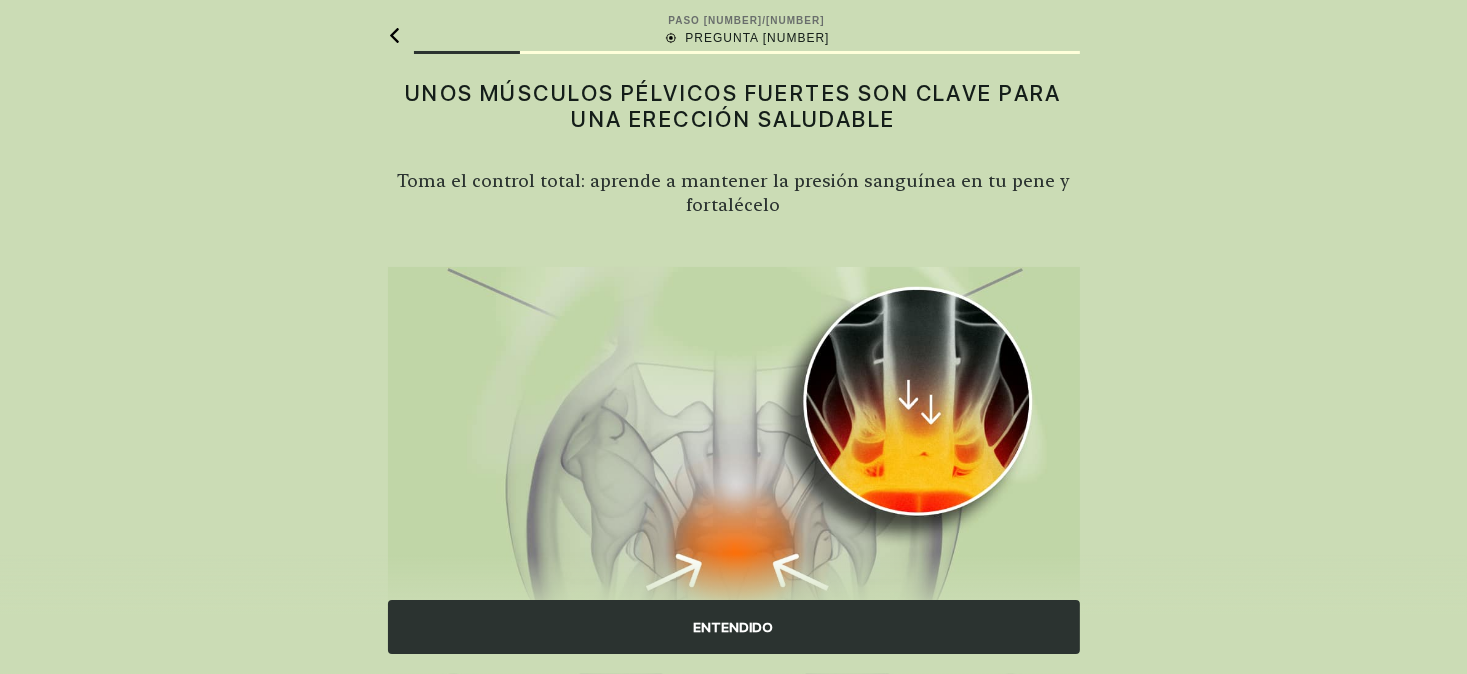 click on "ENTENDIDO" at bounding box center [734, 627] 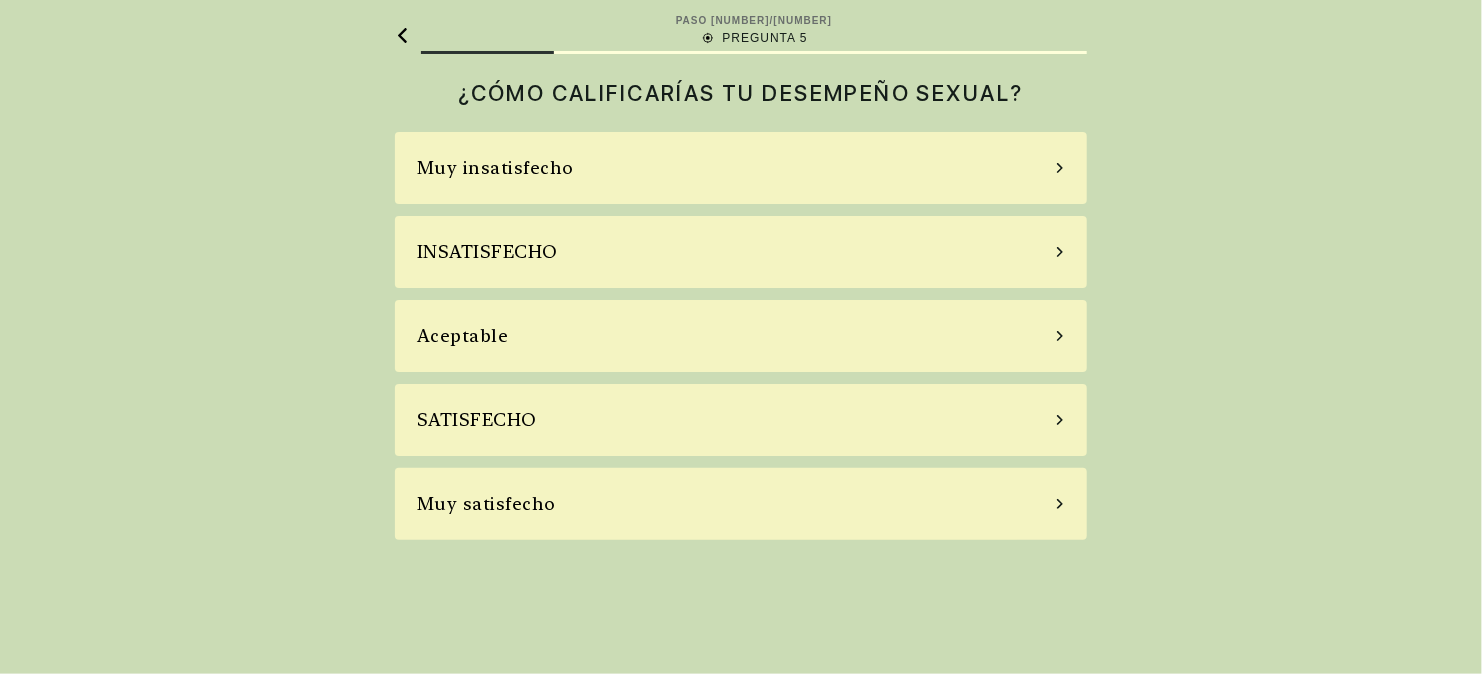 click on "Aceptable" at bounding box center (741, 336) 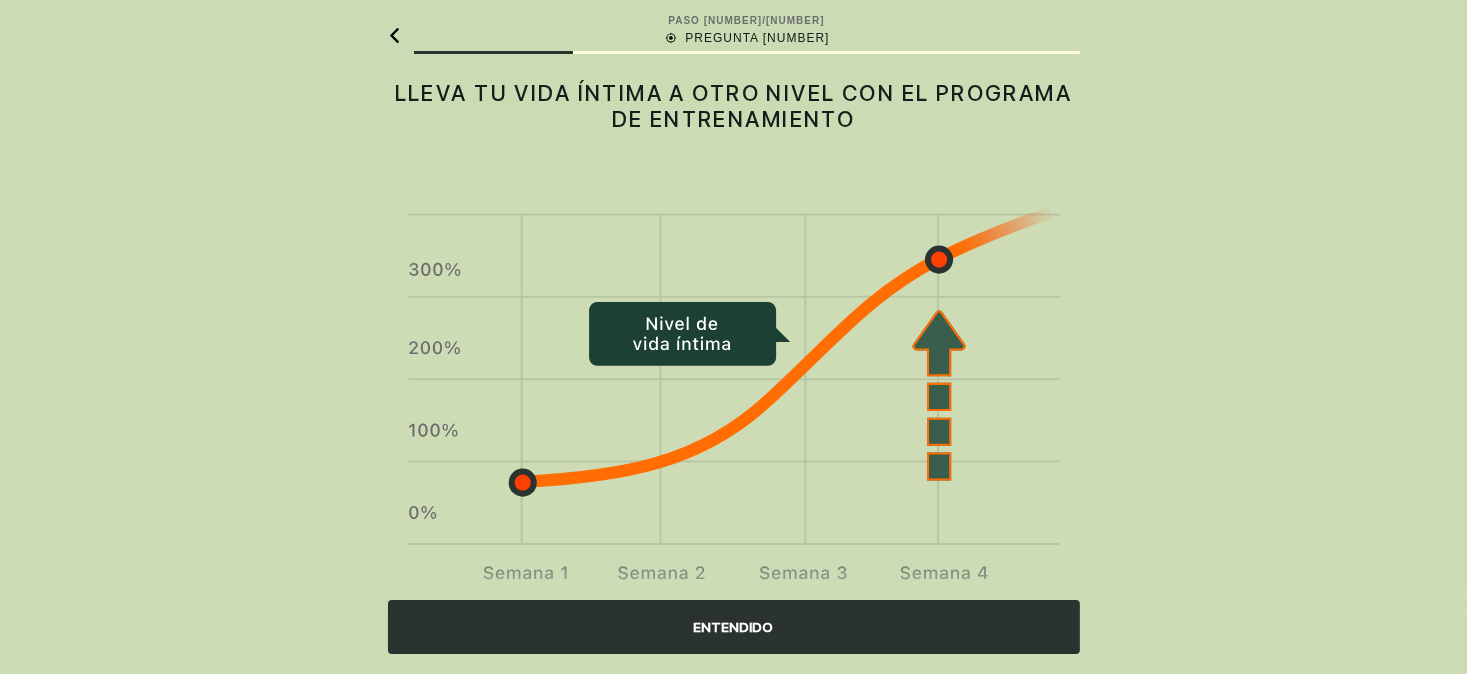 click on "ENTENDIDO" at bounding box center (734, 627) 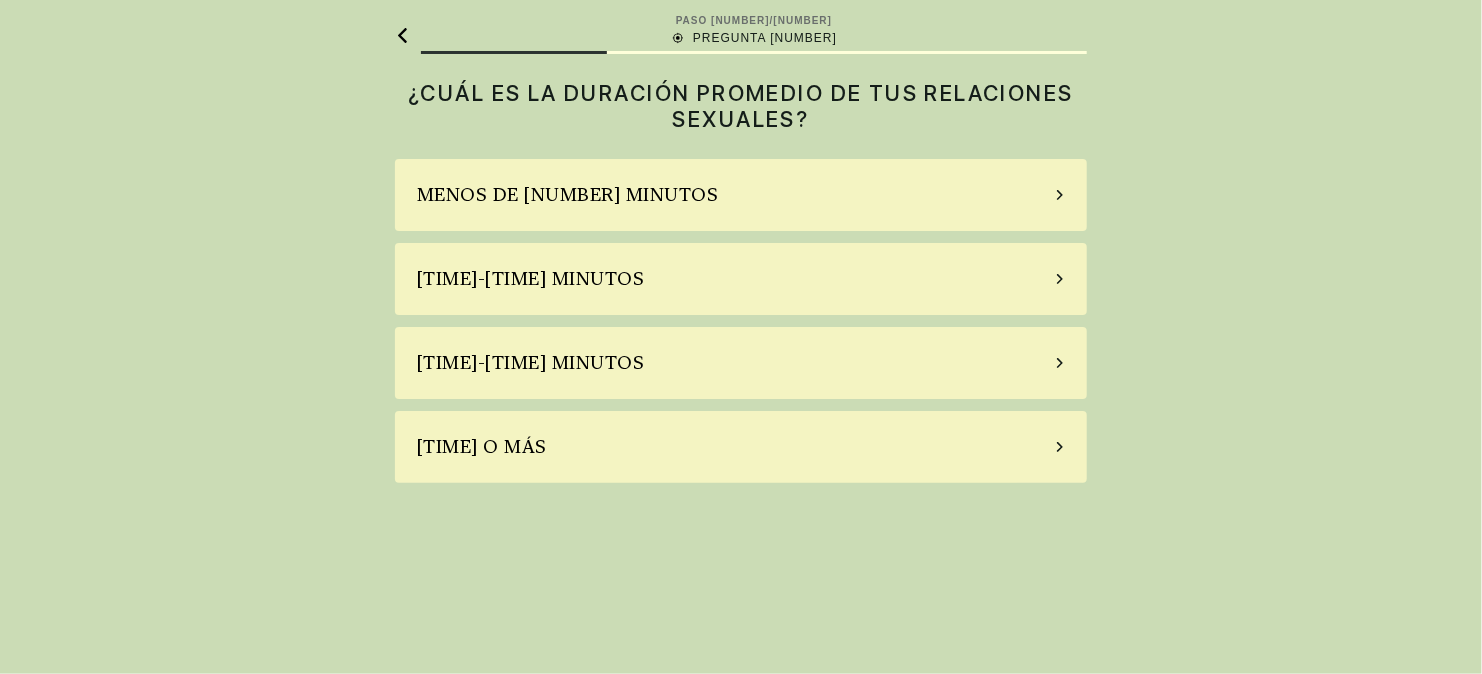 click on "[TIME]-[TIME] MINUTOS" at bounding box center [531, 363] 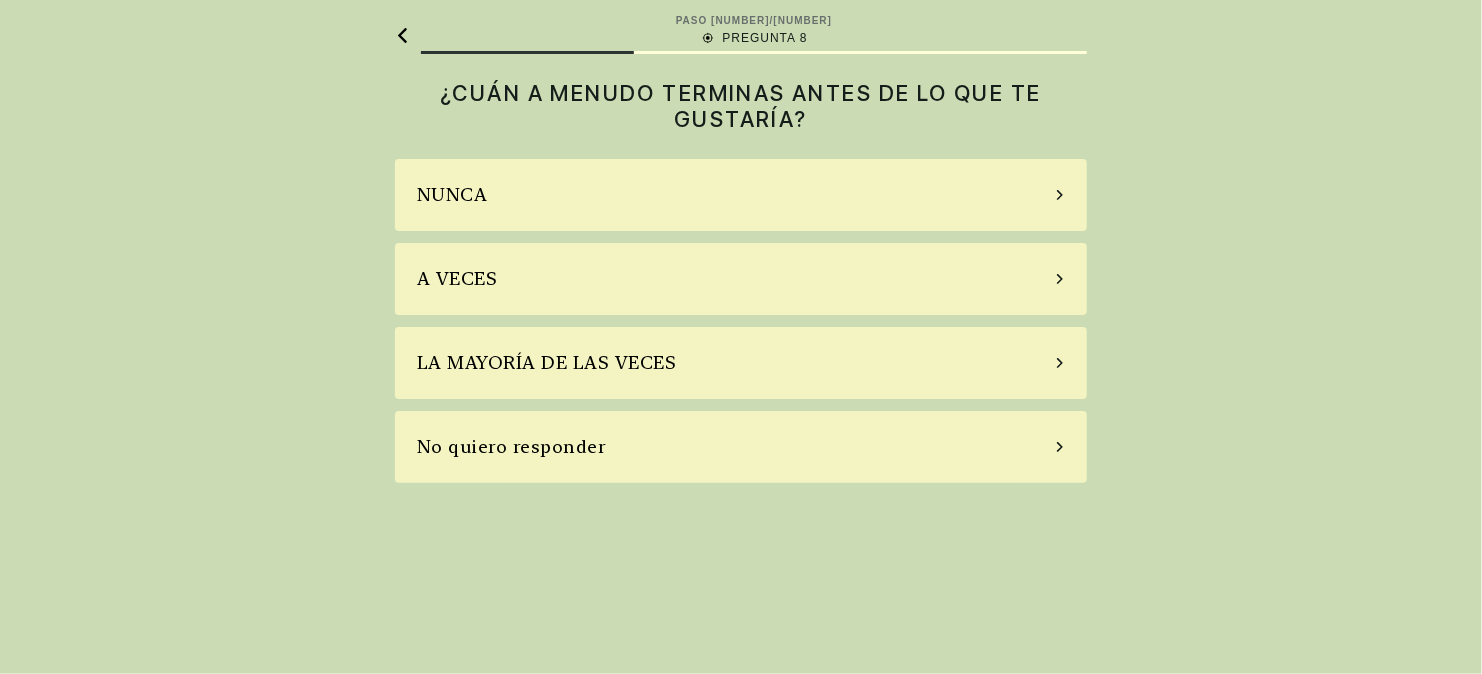 click on "A VECES" at bounding box center [741, 279] 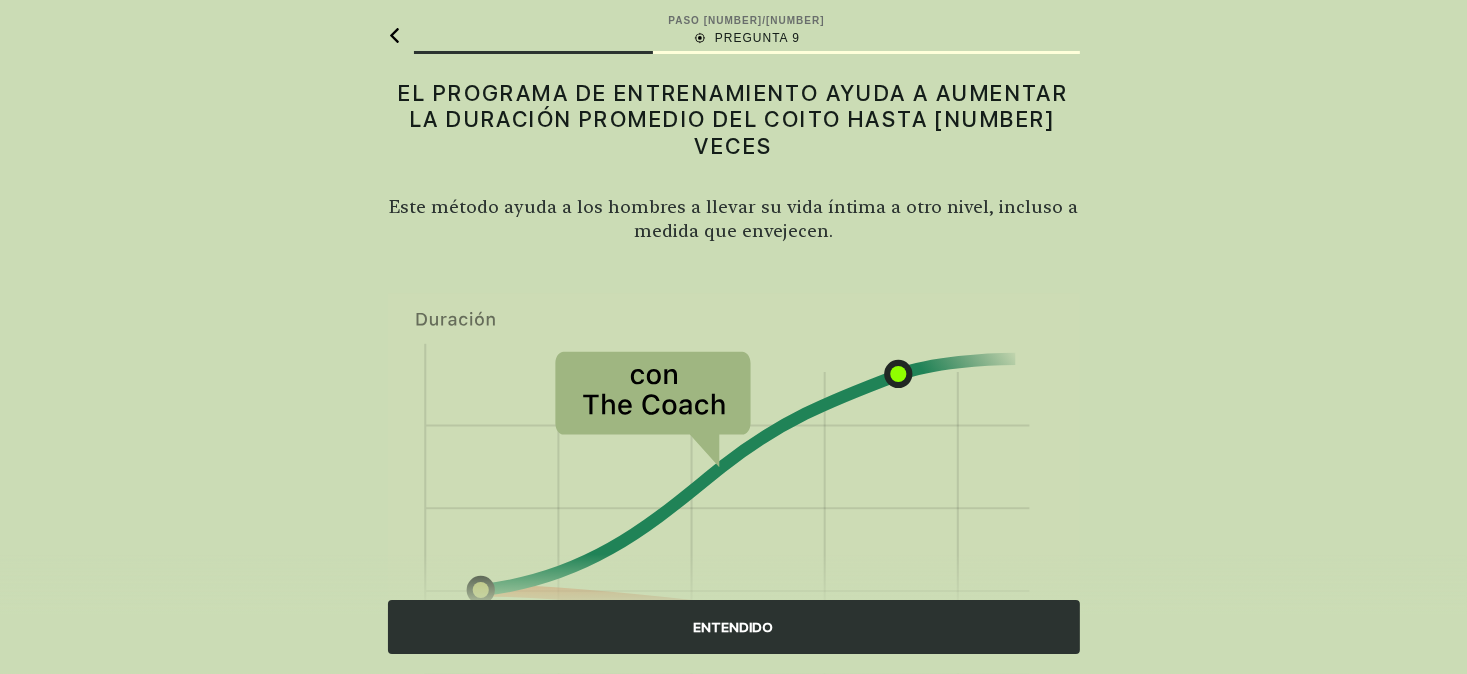 click on "ENTENDIDO" at bounding box center [734, 627] 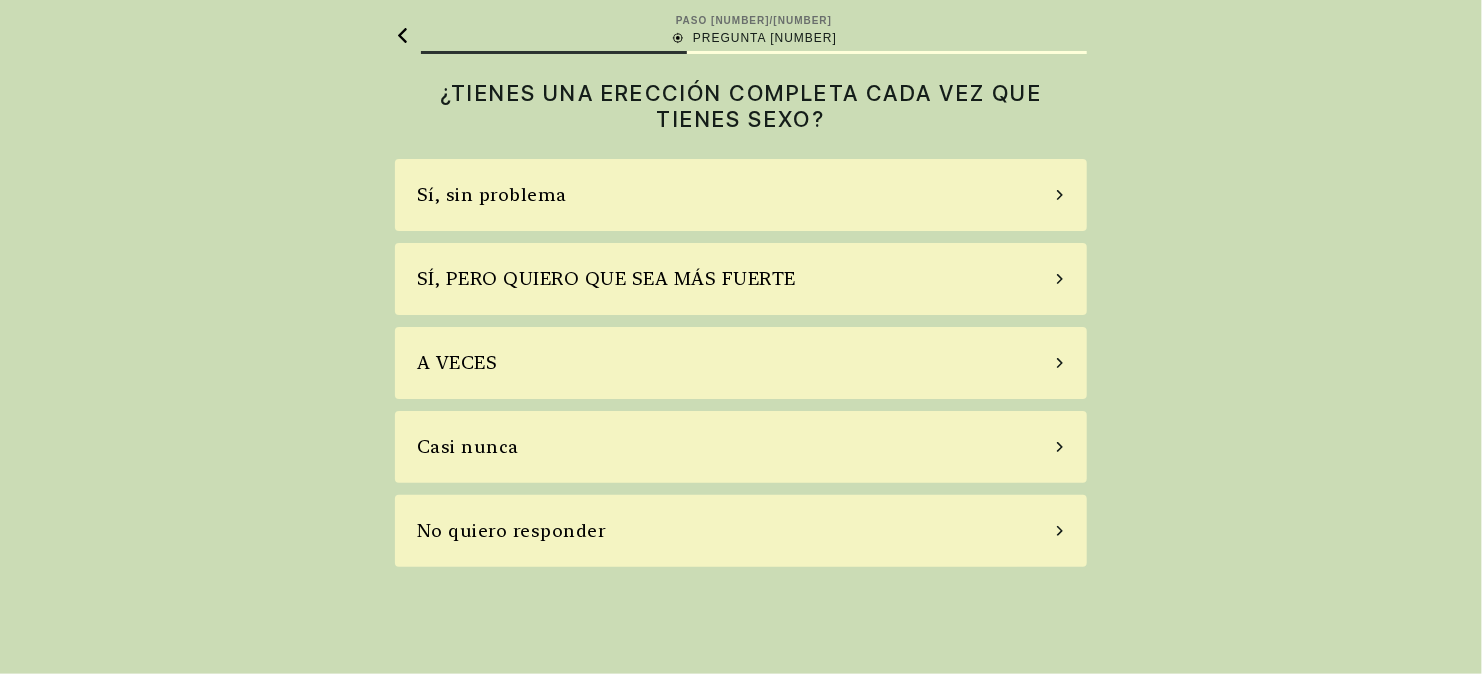 click on "A VECES" at bounding box center [741, 363] 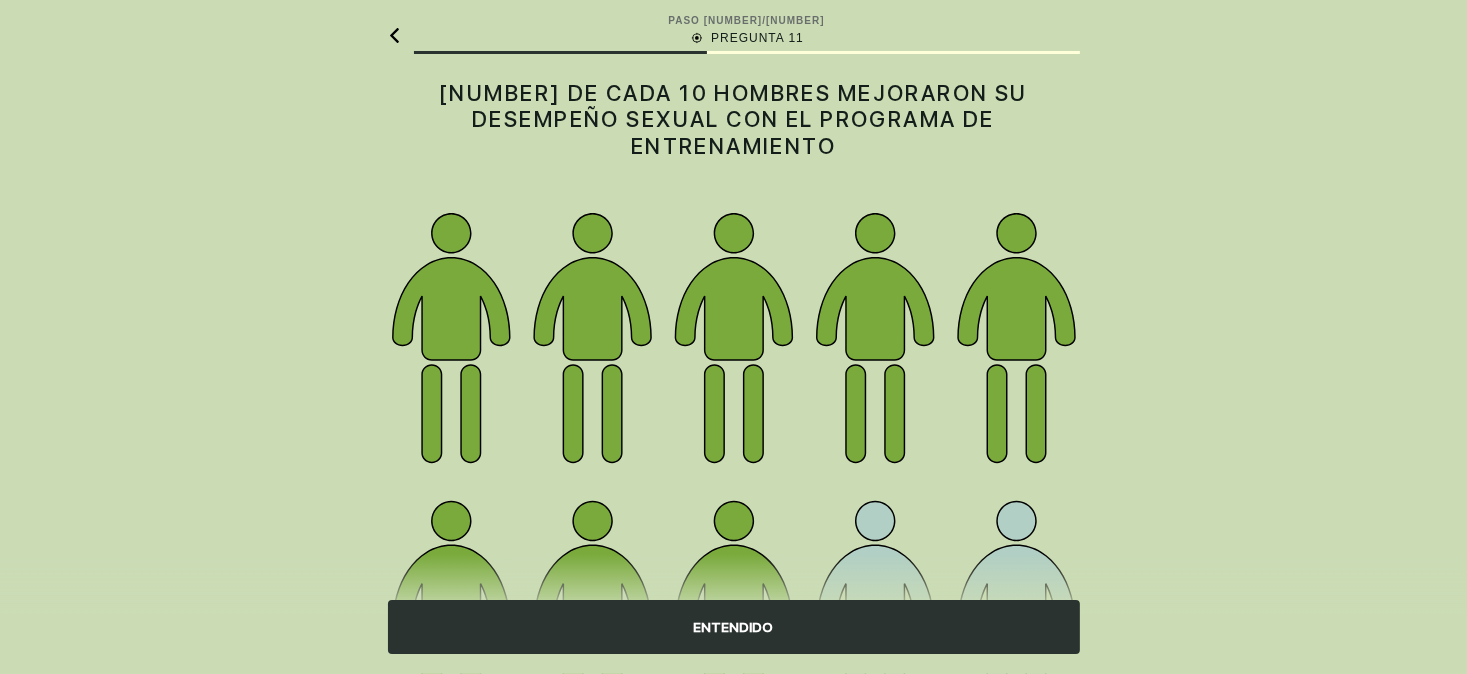 click on "ENTENDIDO" at bounding box center [734, 627] 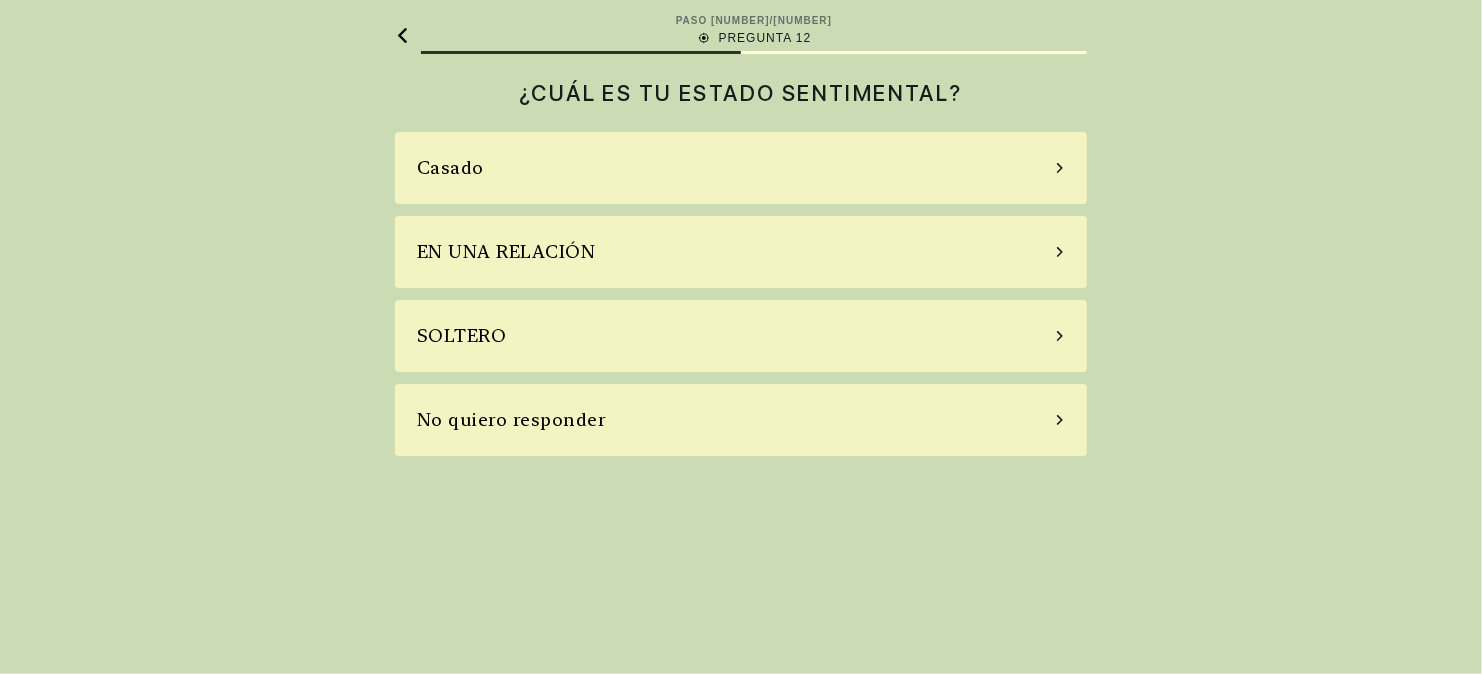 click on "Casado" at bounding box center (450, 168) 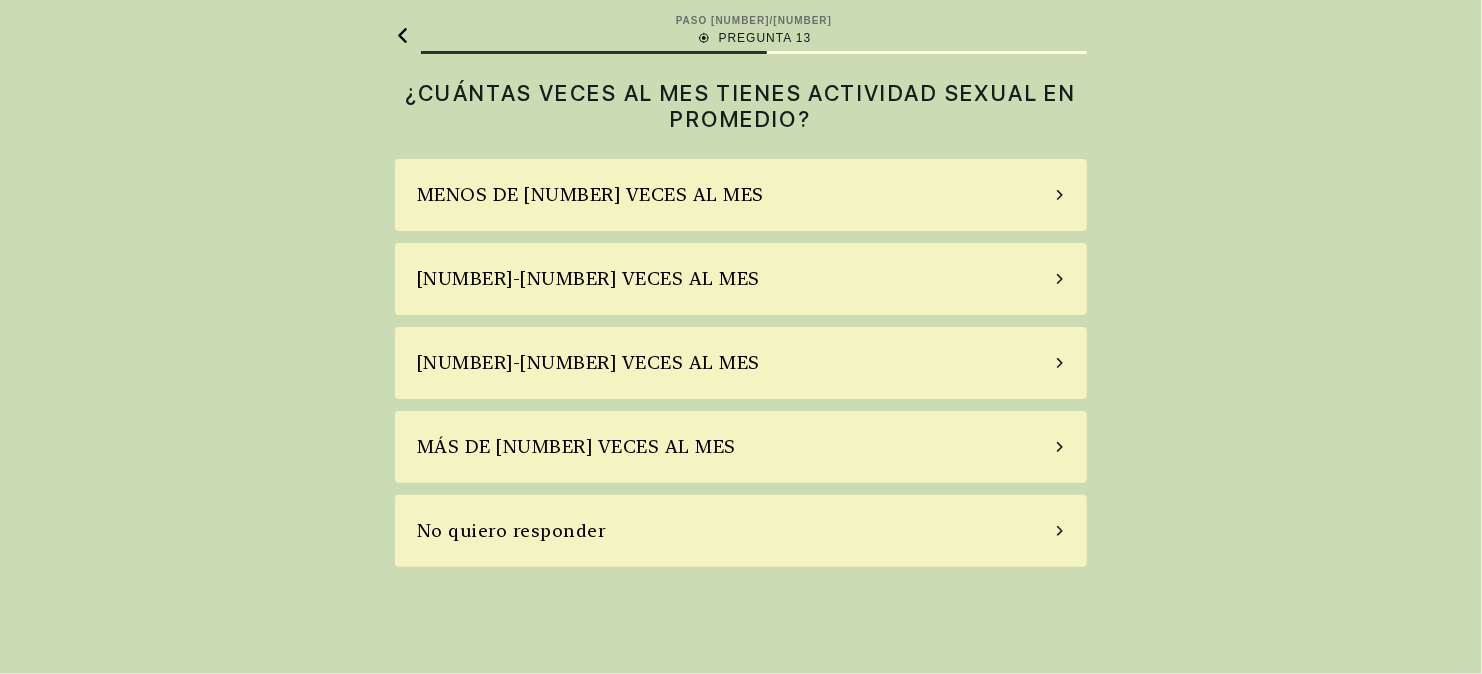 click on "[NUMBER]-[NUMBER] VECES AL MES" at bounding box center (588, 363) 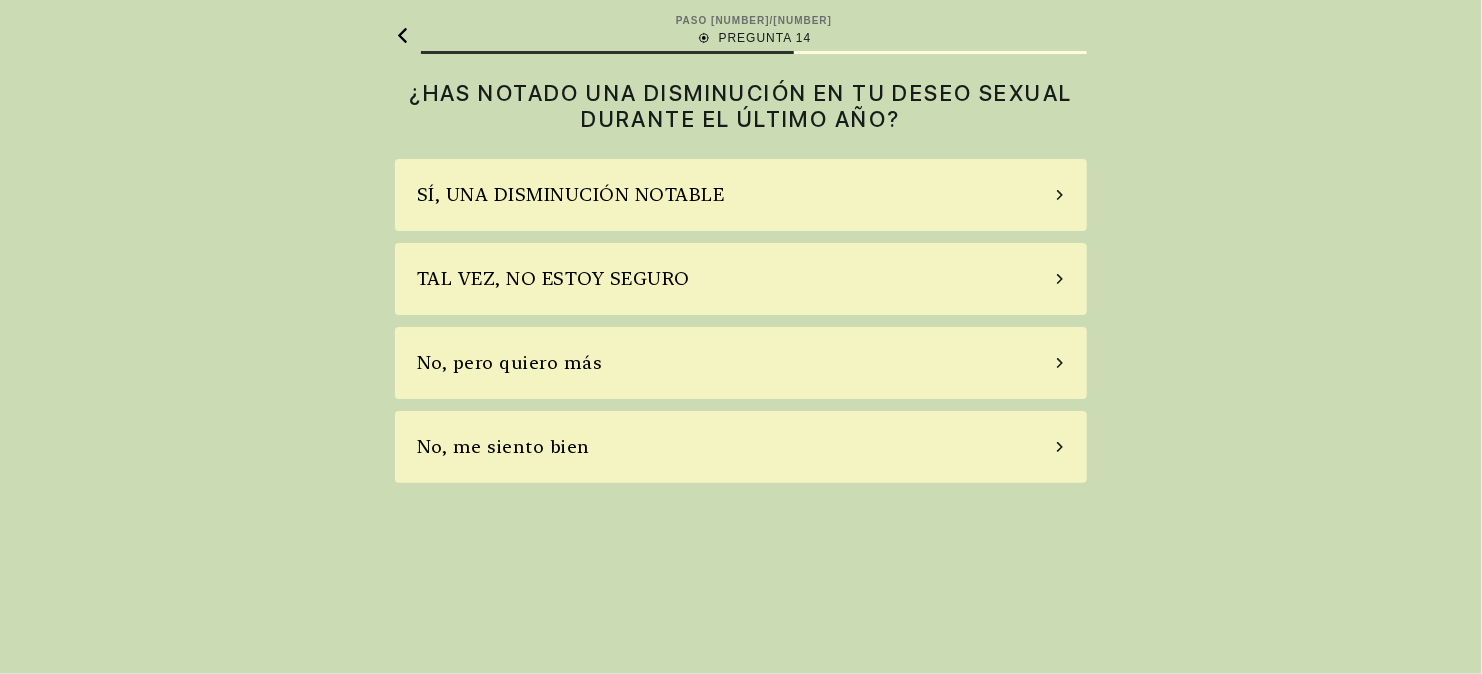 click 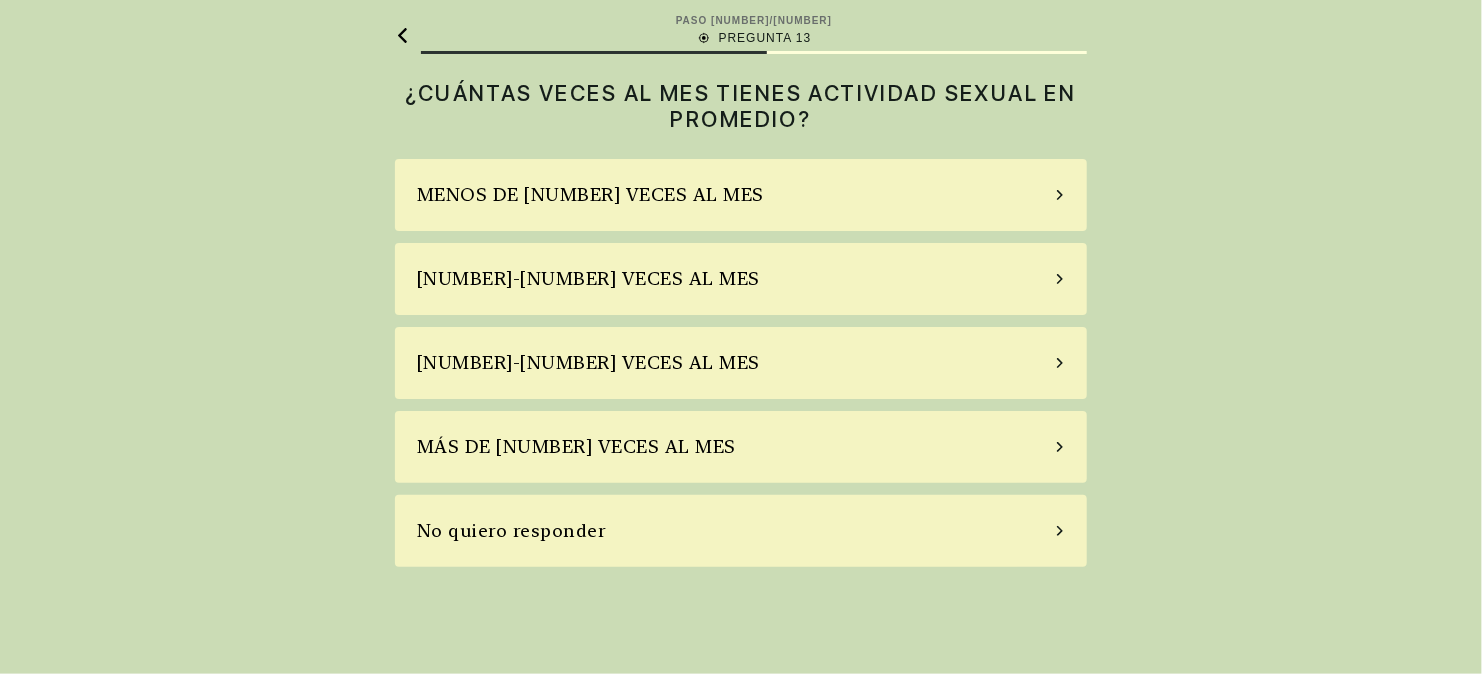 click on "[NUMBER]-[NUMBER] VECES AL MES" at bounding box center [588, 363] 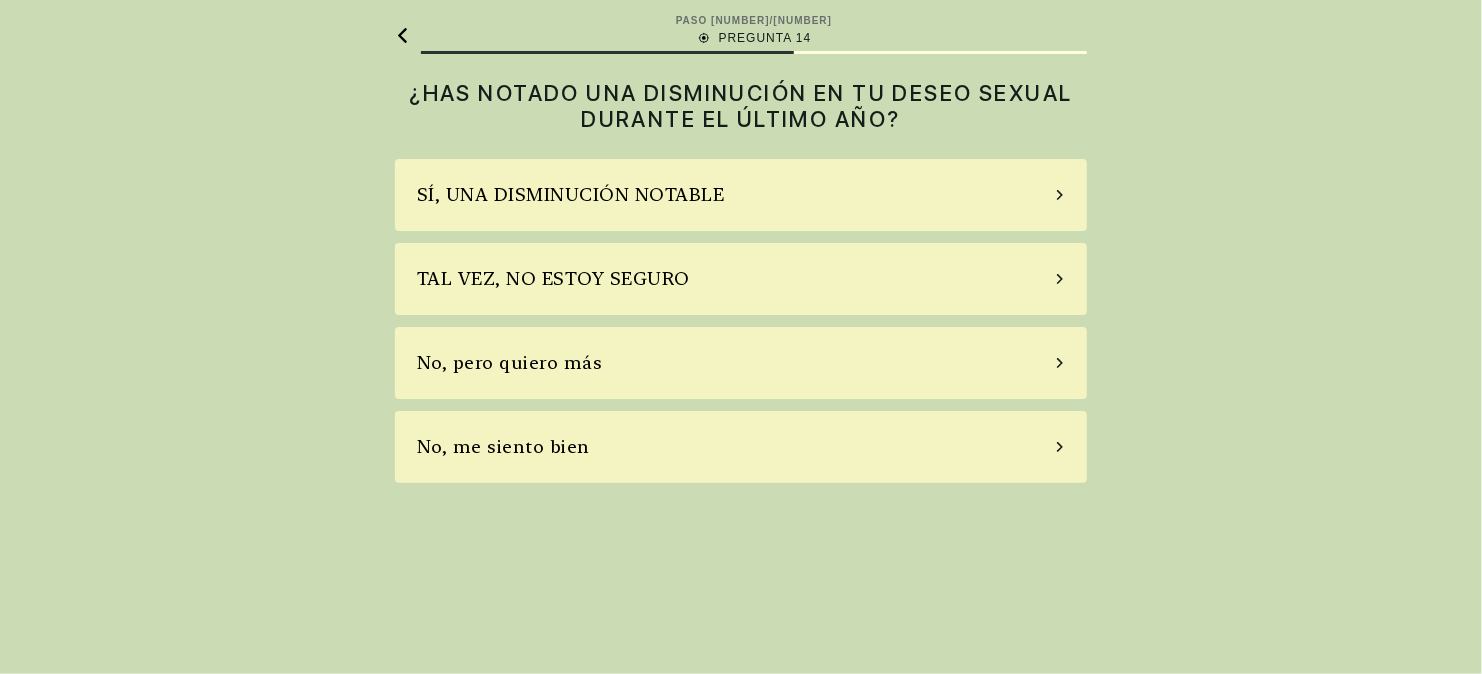 click on "TAL VEZ, NO ESTOY SEGURO" at bounding box center (553, 279) 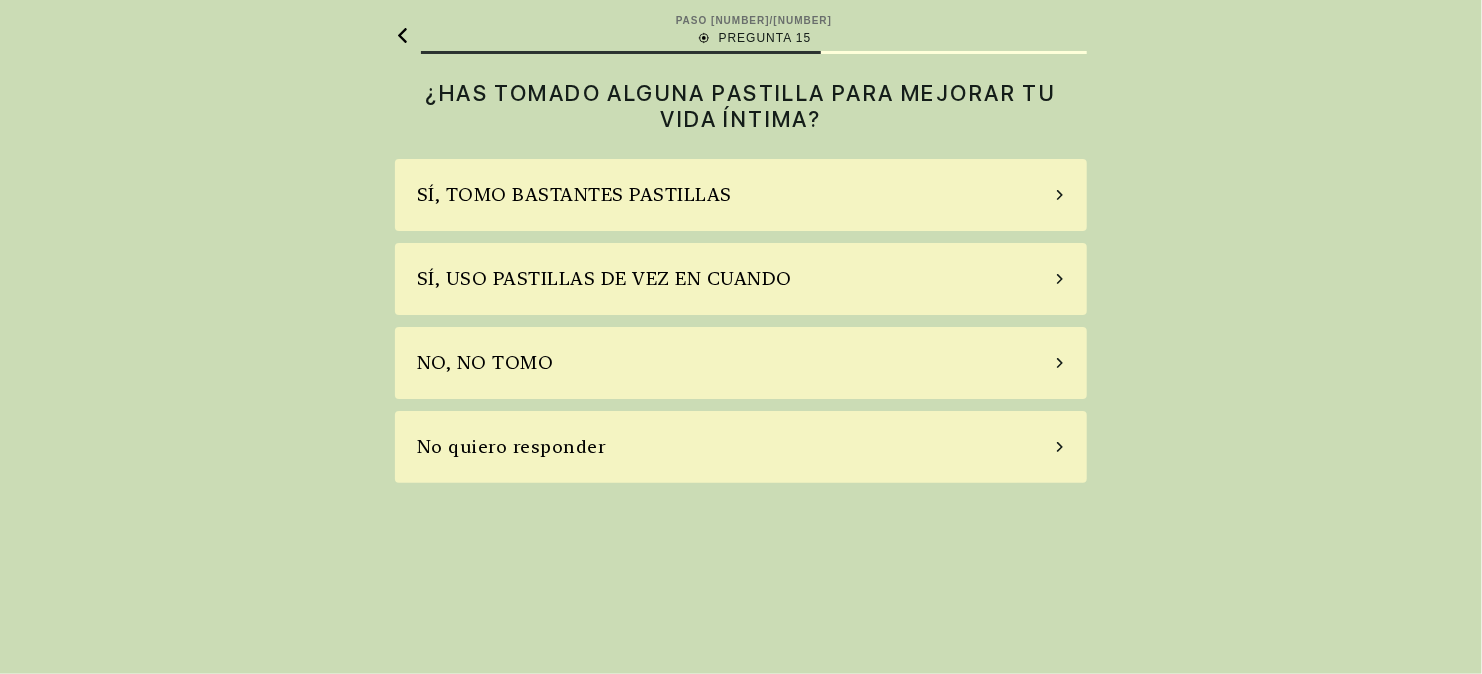 click on "NO, NO TOMO" at bounding box center (485, 363) 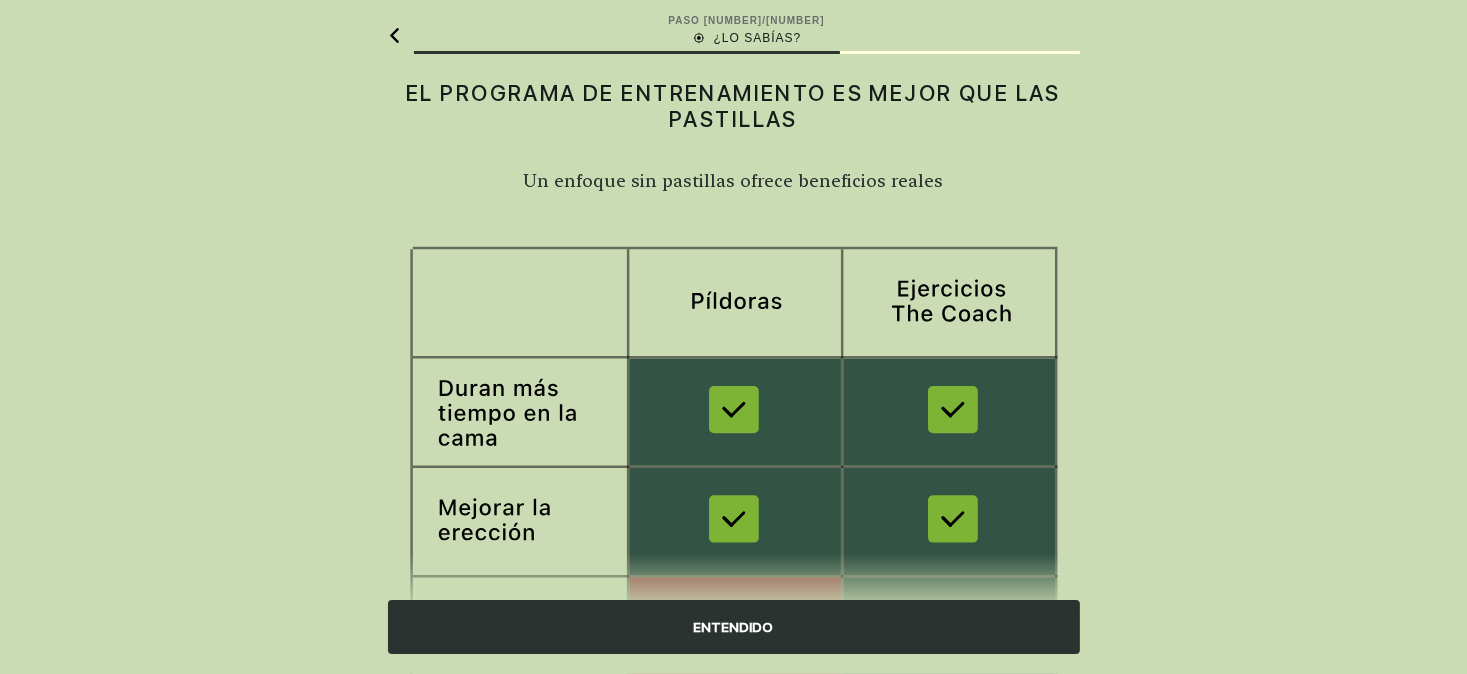 click at bounding box center (734, 580) 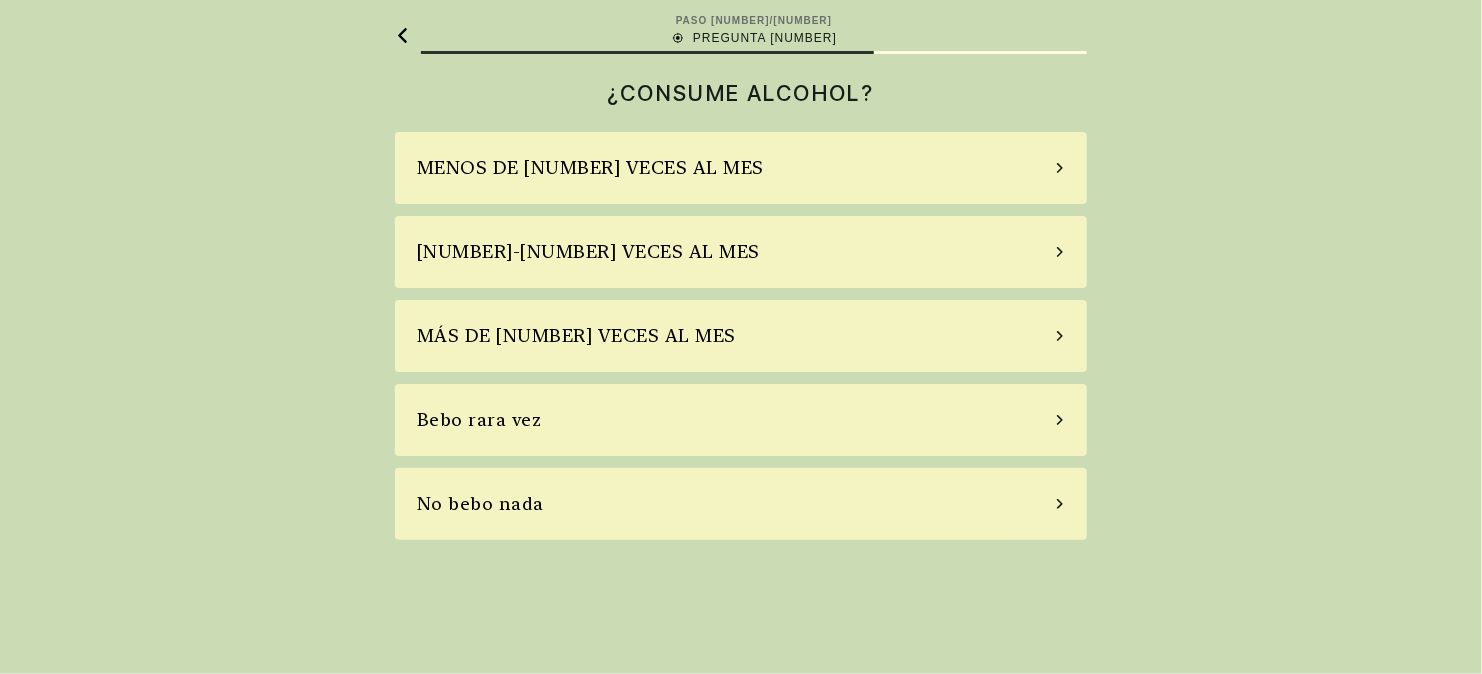 click on "No bebo nada" at bounding box center (480, 504) 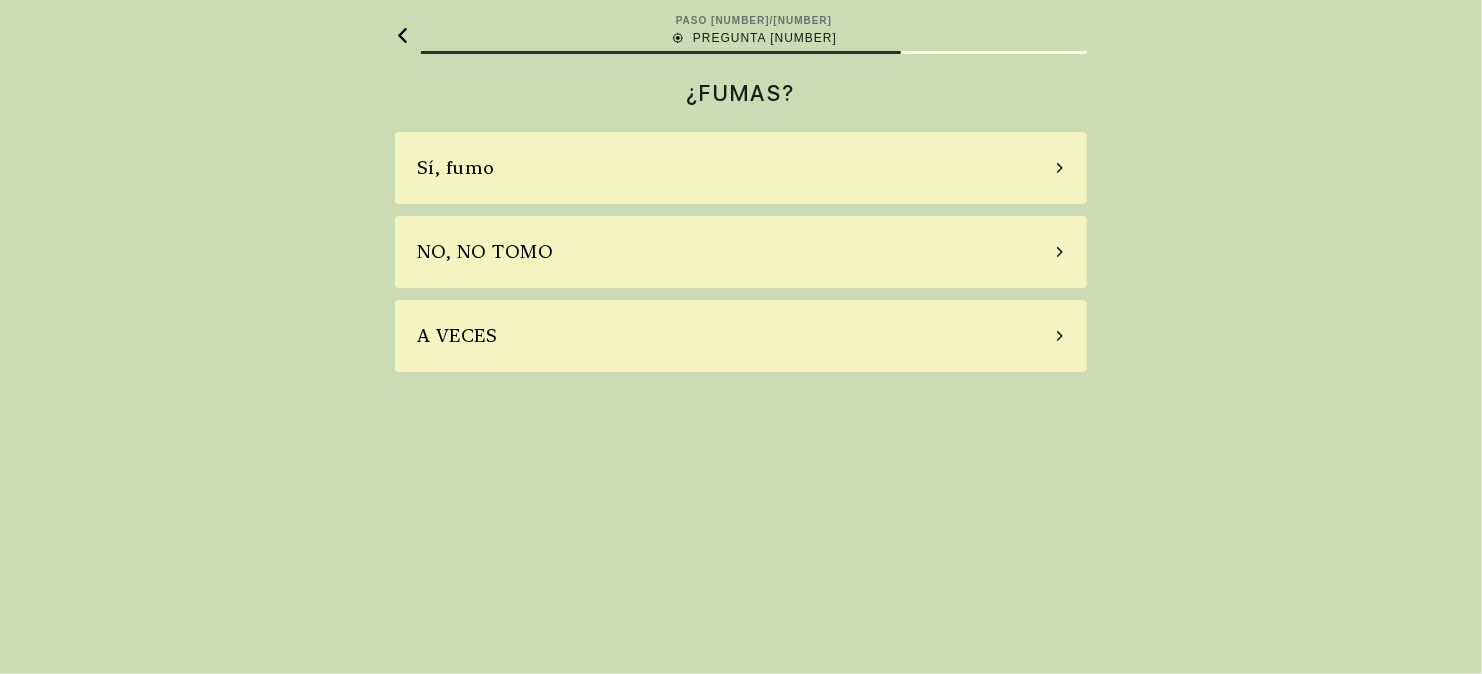click on "NO, NO TOMO" at bounding box center [741, 252] 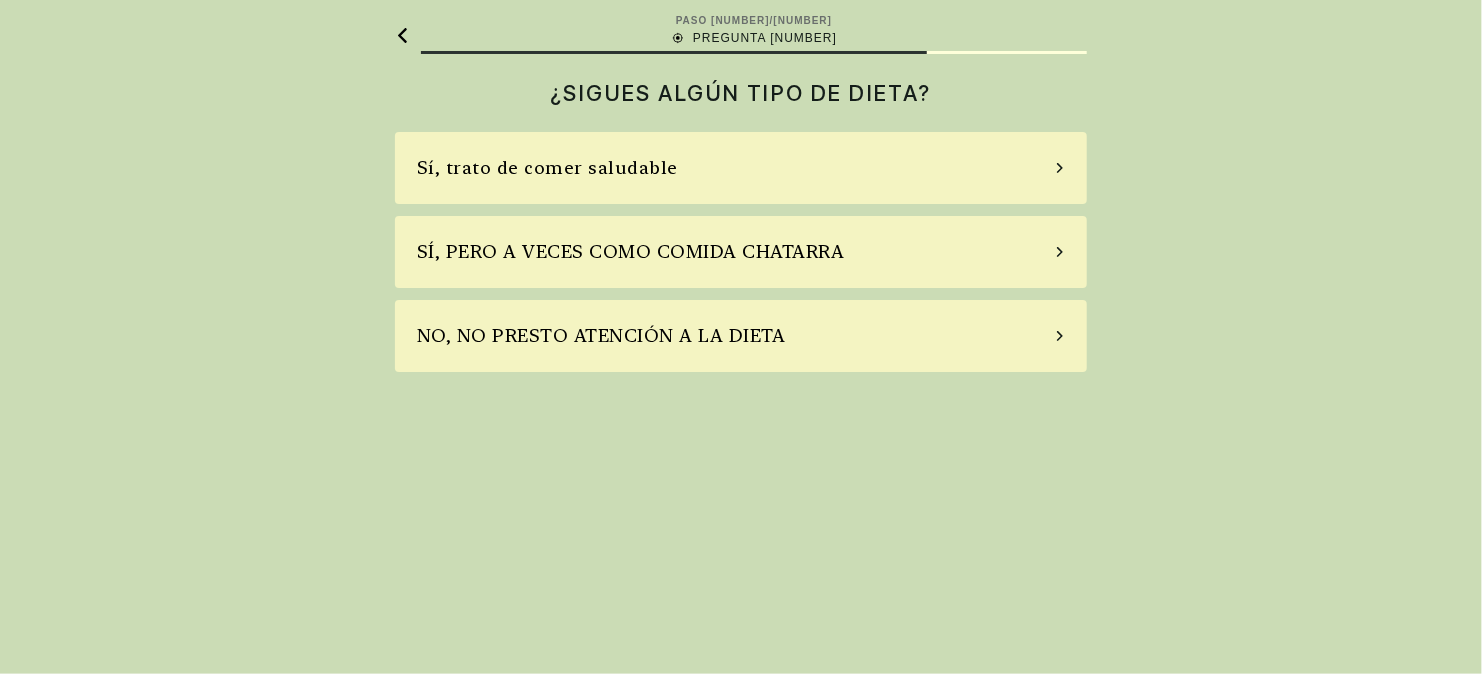 click on "SÍ, PERO A VECES COMO COMIDA CHATARRA" at bounding box center (631, 252) 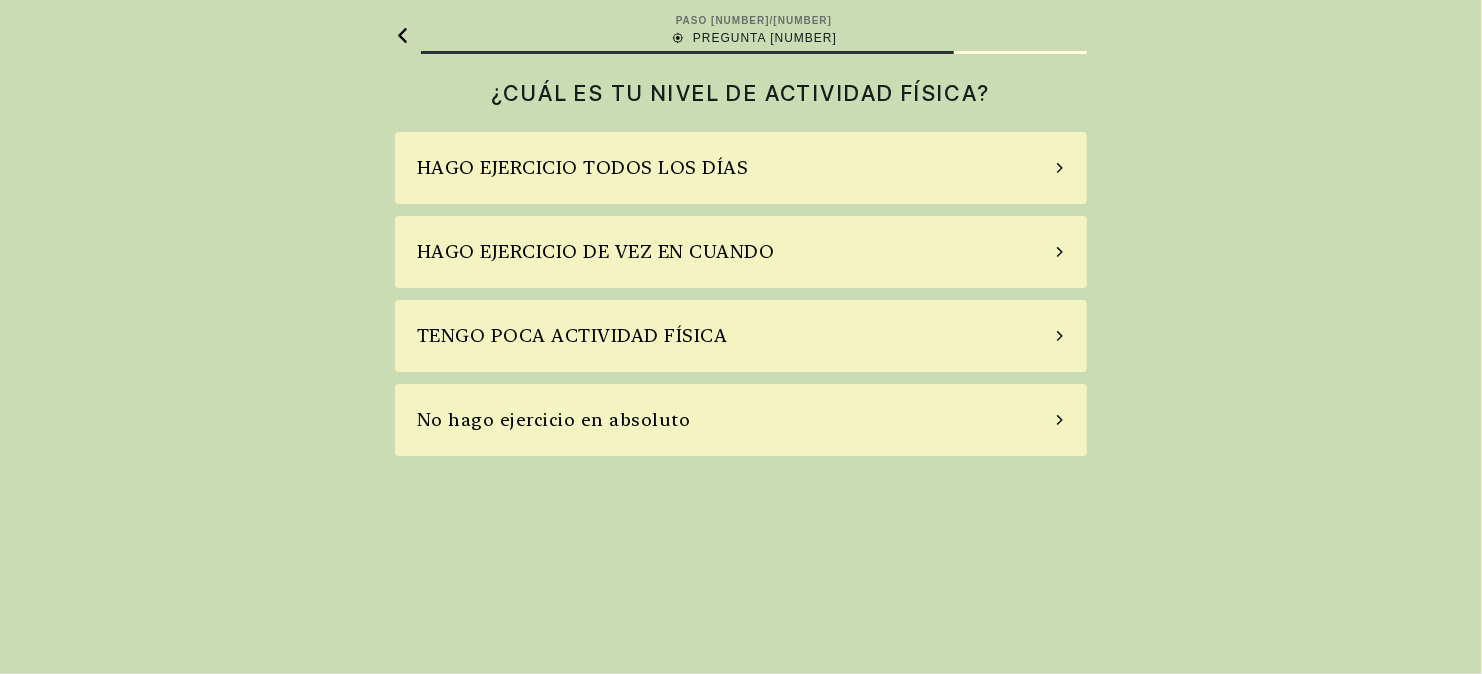 click on "HAGO EJERCICIO DE VEZ EN CUANDO" at bounding box center [596, 252] 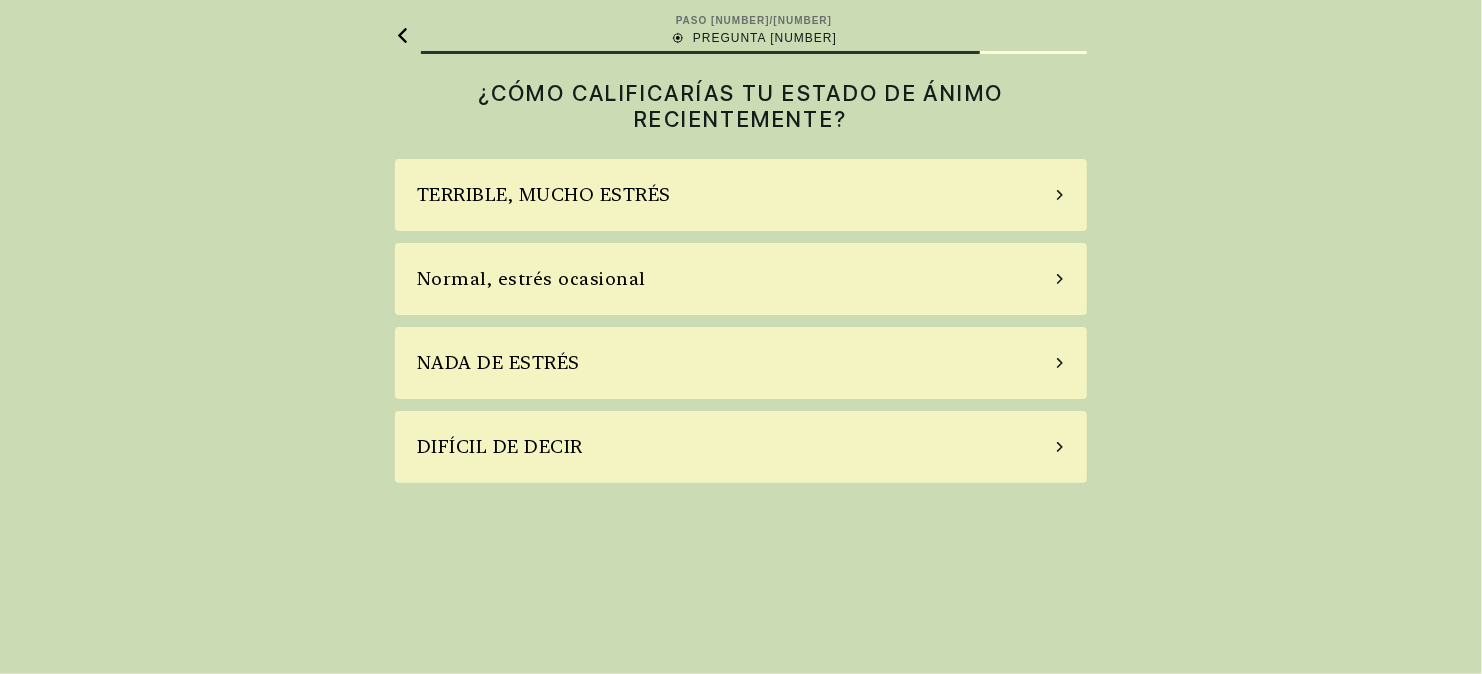 click on "Normal, estrés ocasional" at bounding box center [531, 279] 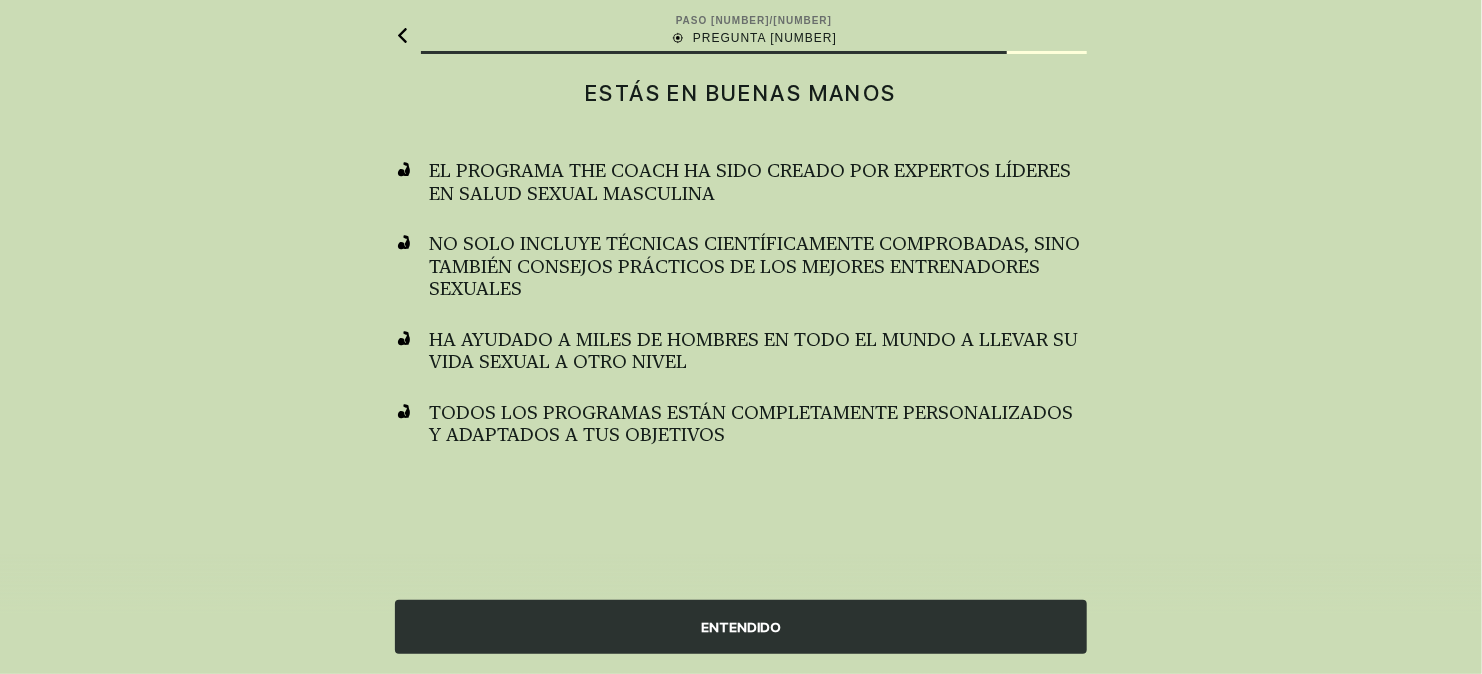 click on "ENTENDIDO" at bounding box center [741, 627] 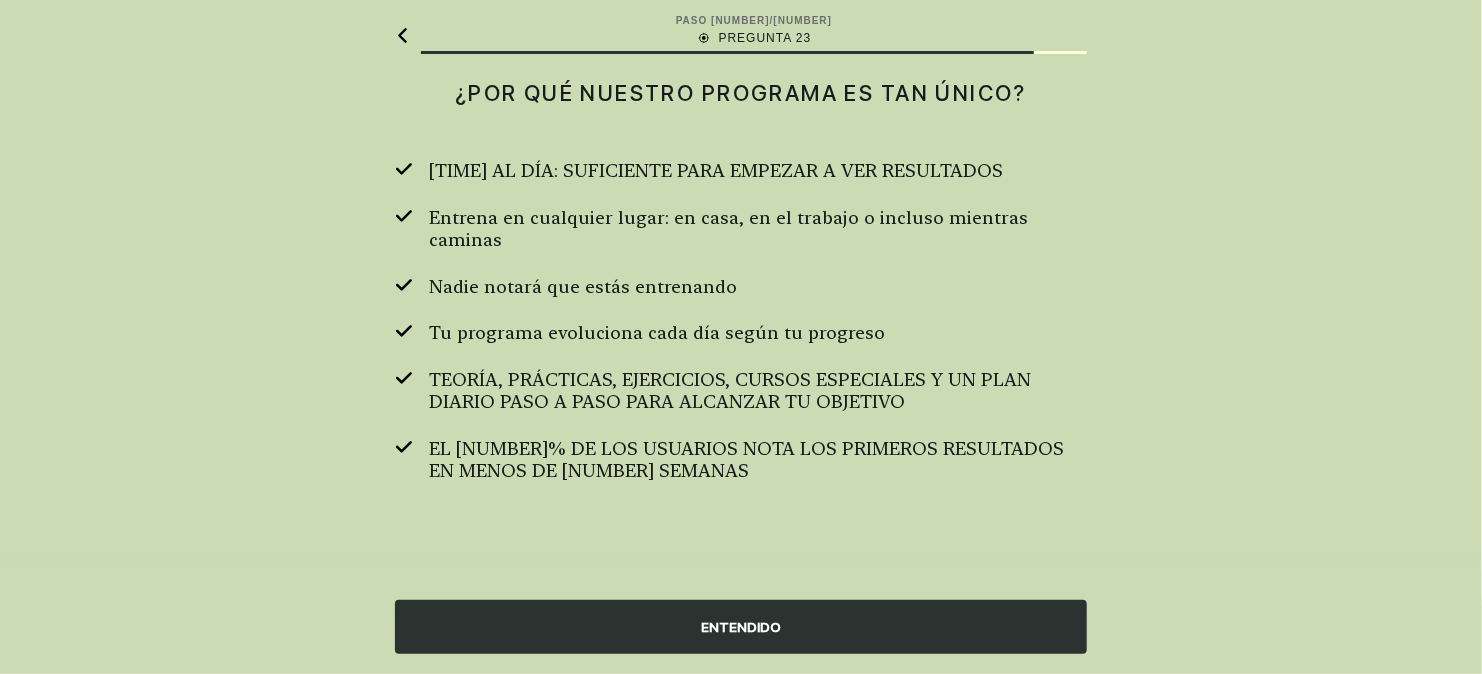 click on "ENTENDIDO" at bounding box center [741, 627] 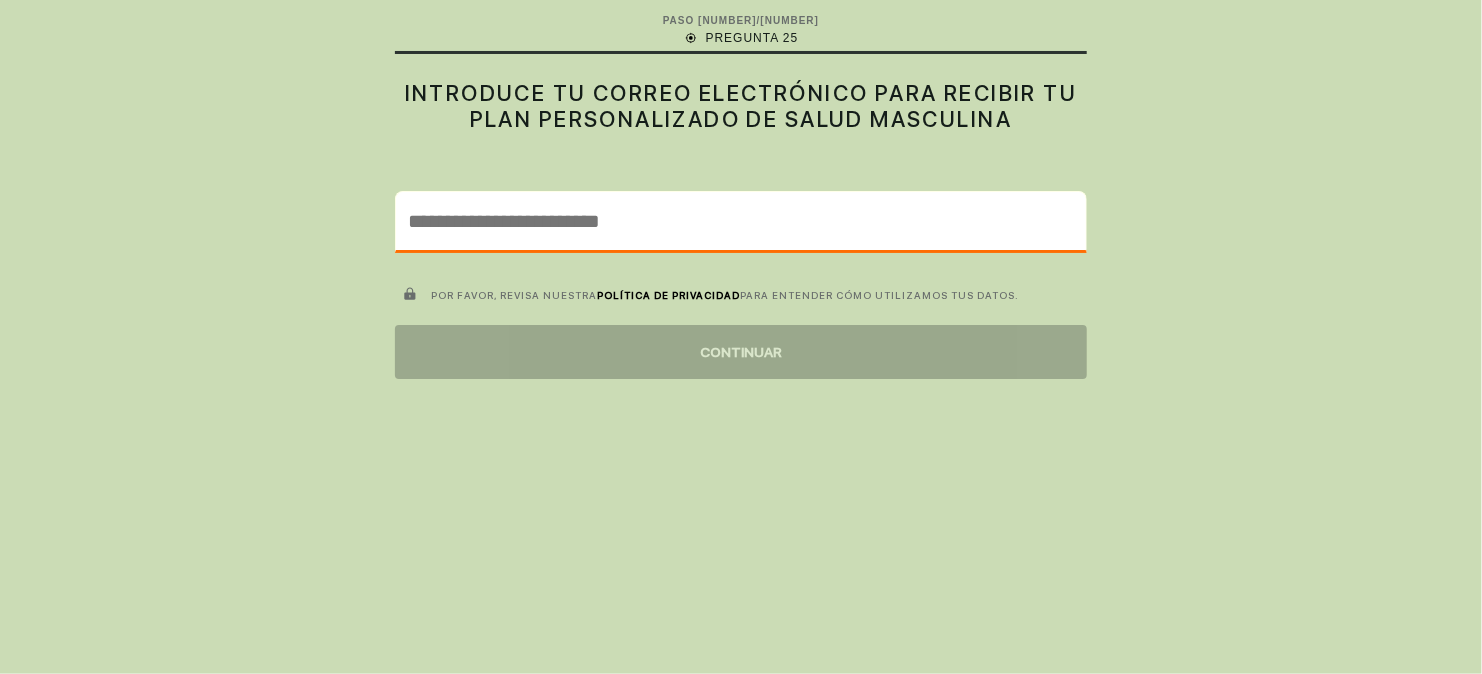 click at bounding box center [741, 221] 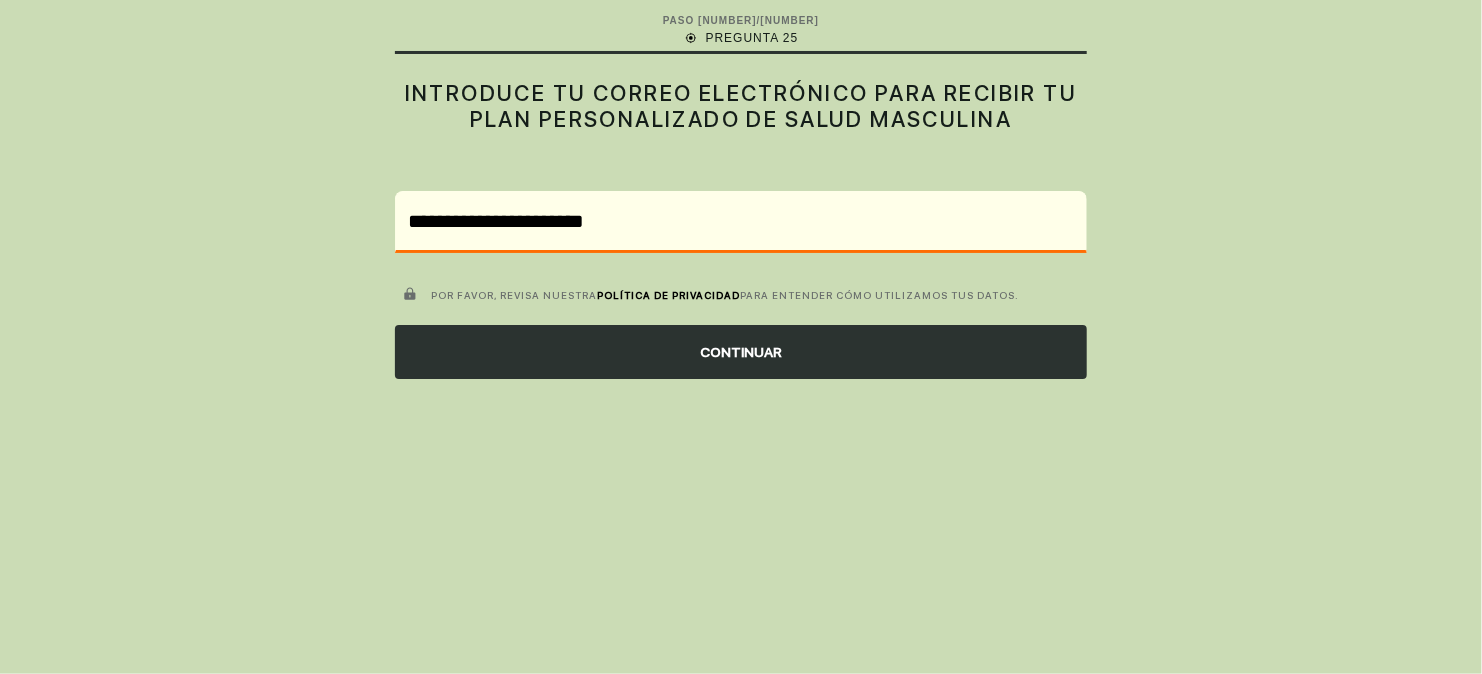 click on "CONTINUAR" at bounding box center [741, 352] 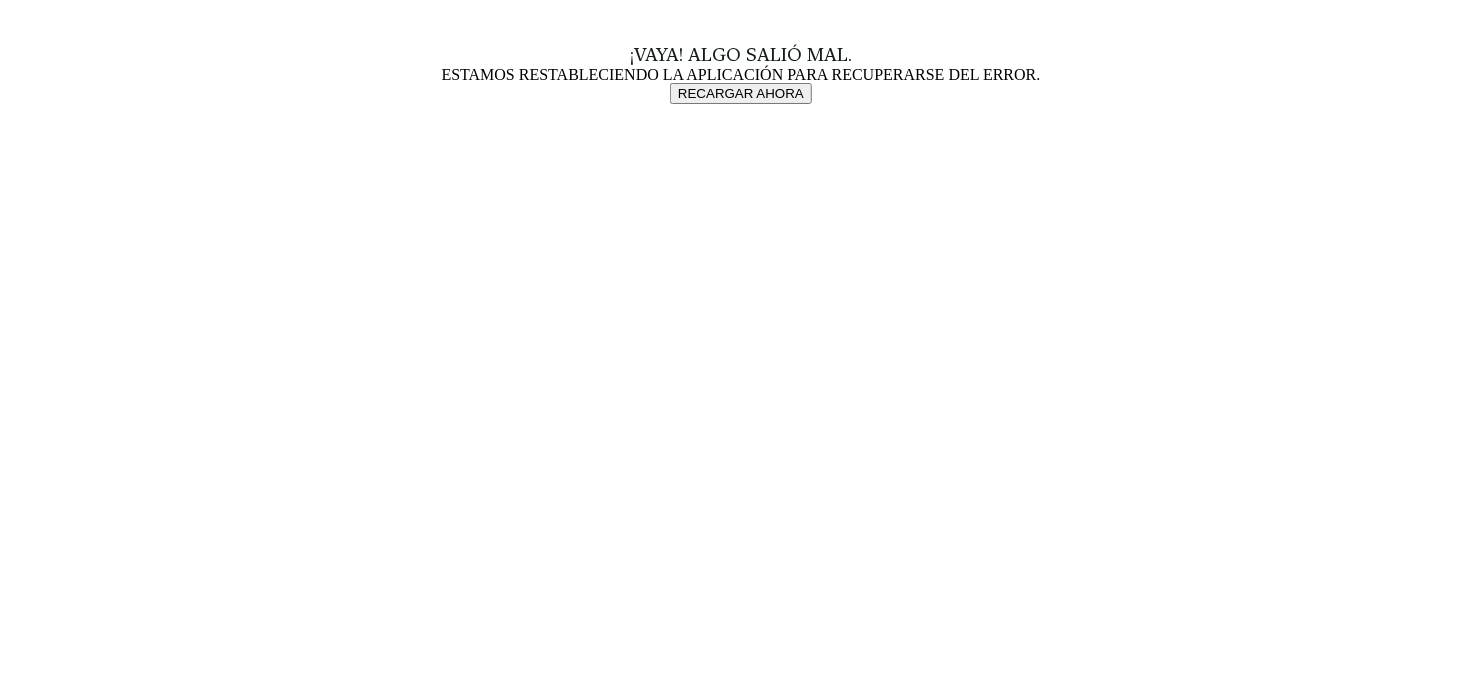 click on "RECARGAR AHORA" at bounding box center [741, 93] 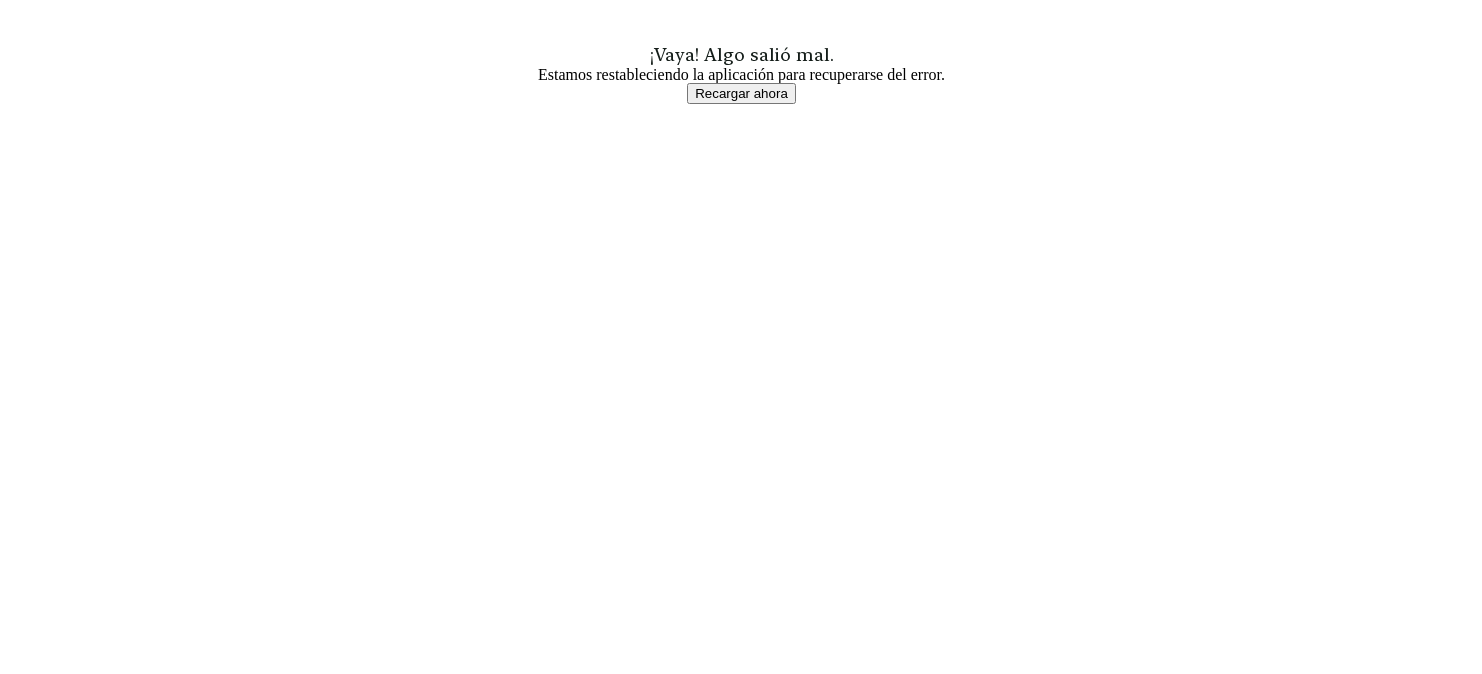 scroll, scrollTop: 0, scrollLeft: 0, axis: both 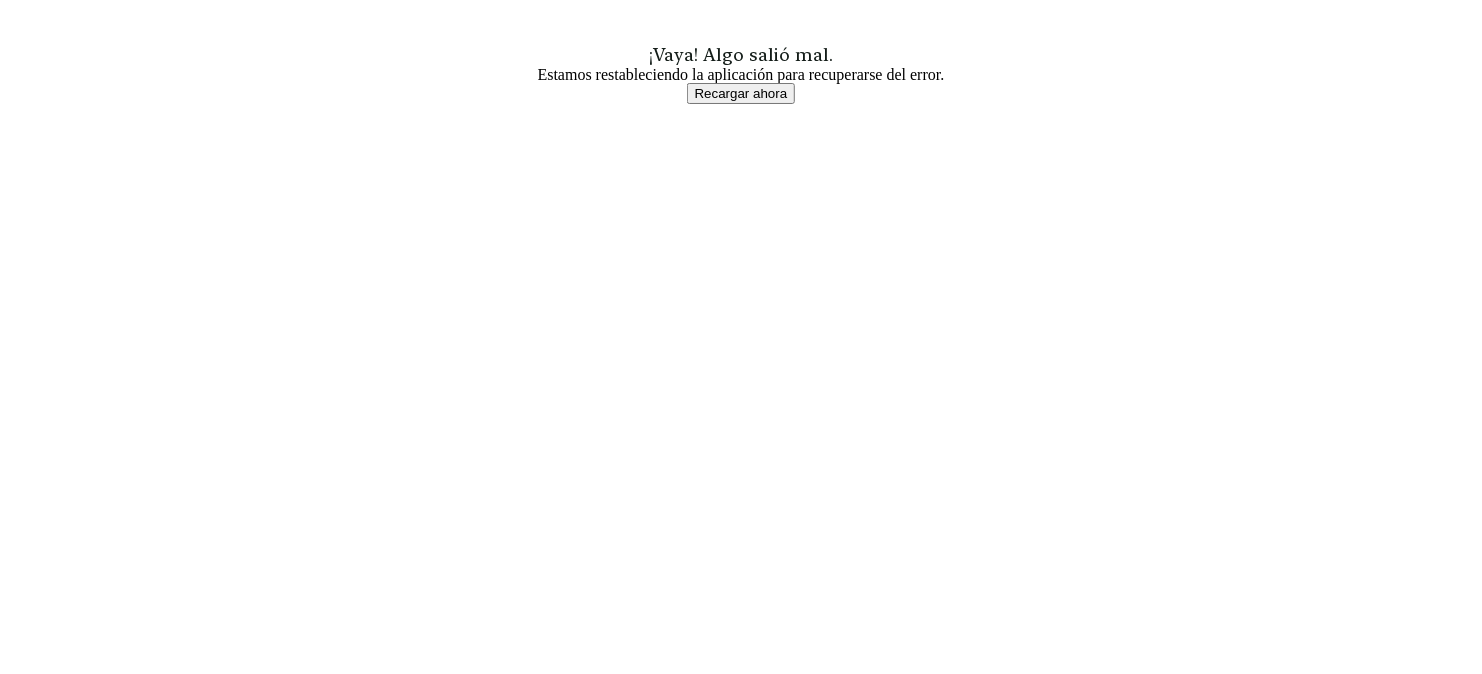 click on "Recargar ahora" at bounding box center (741, 93) 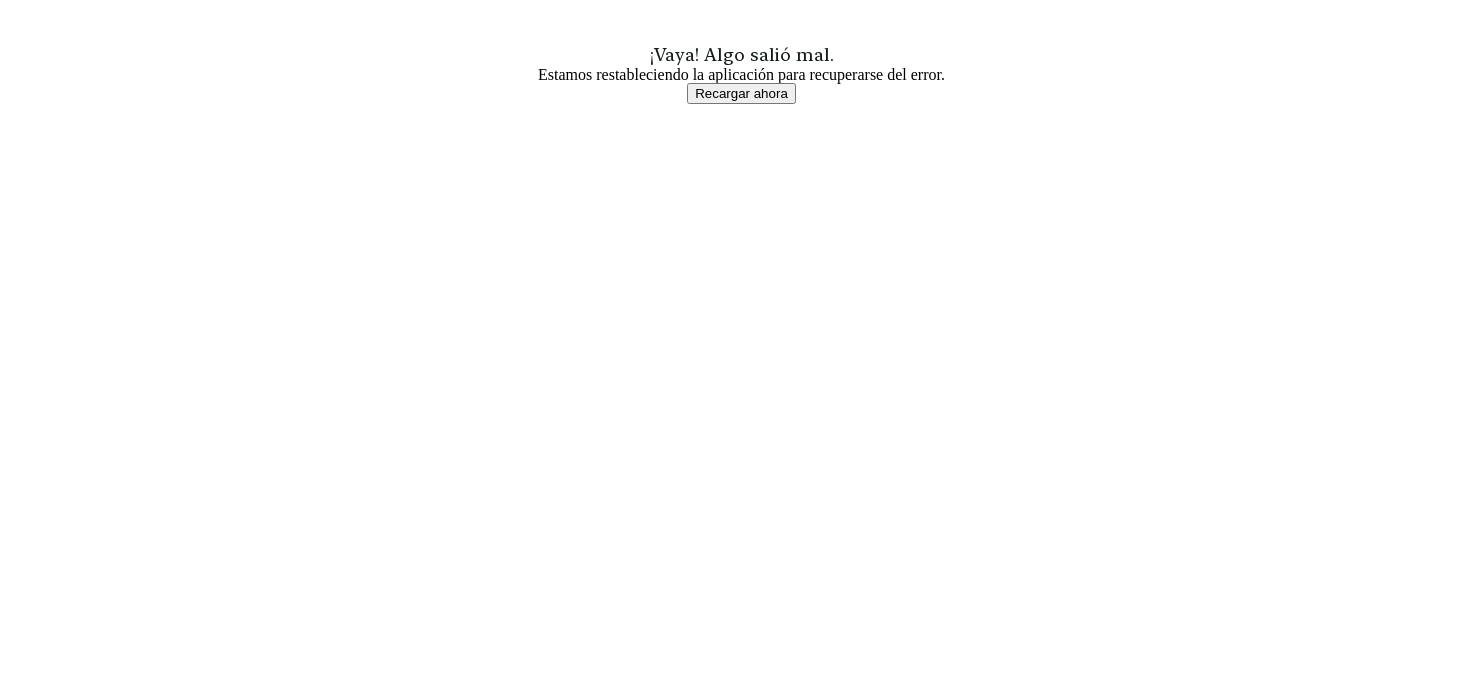 scroll, scrollTop: 0, scrollLeft: 0, axis: both 